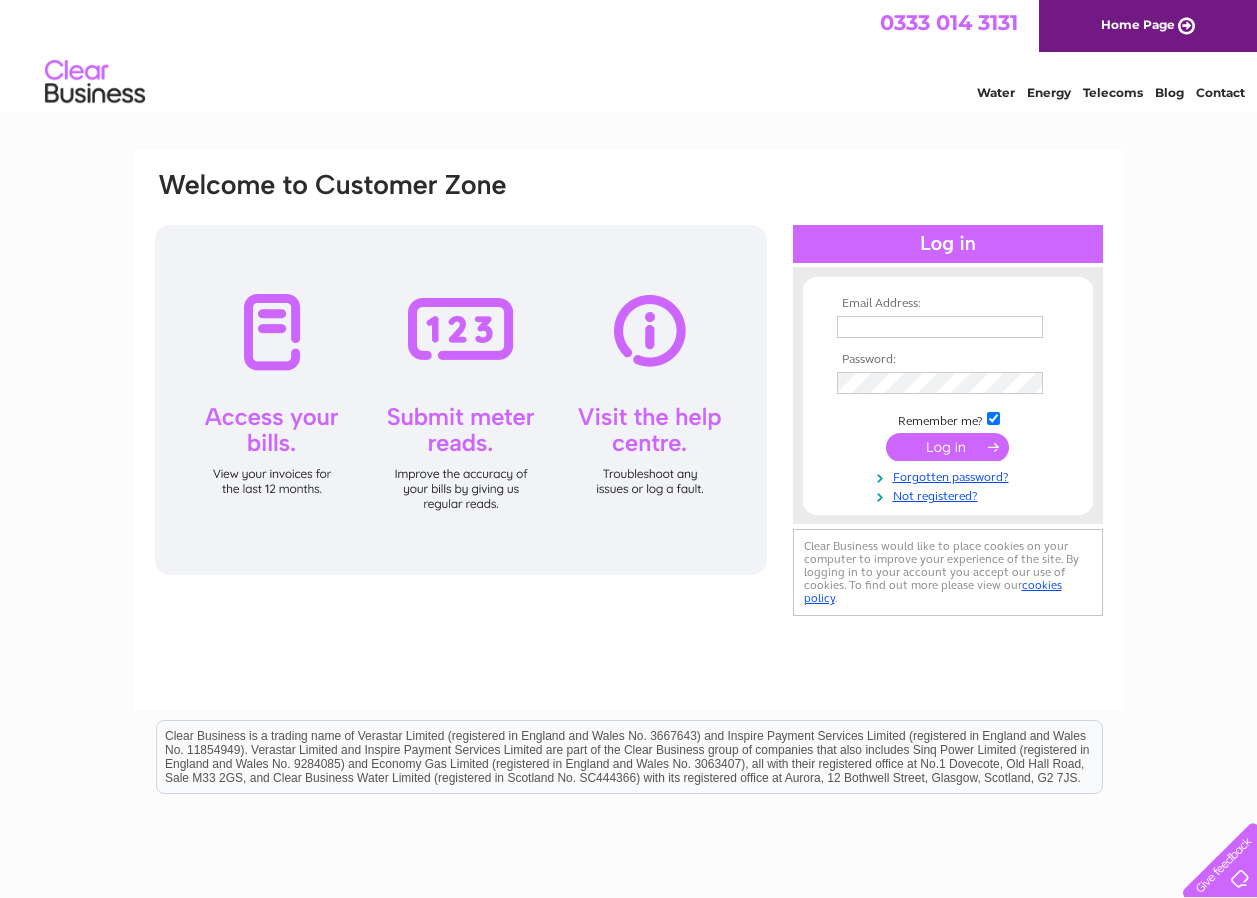 scroll, scrollTop: 0, scrollLeft: 0, axis: both 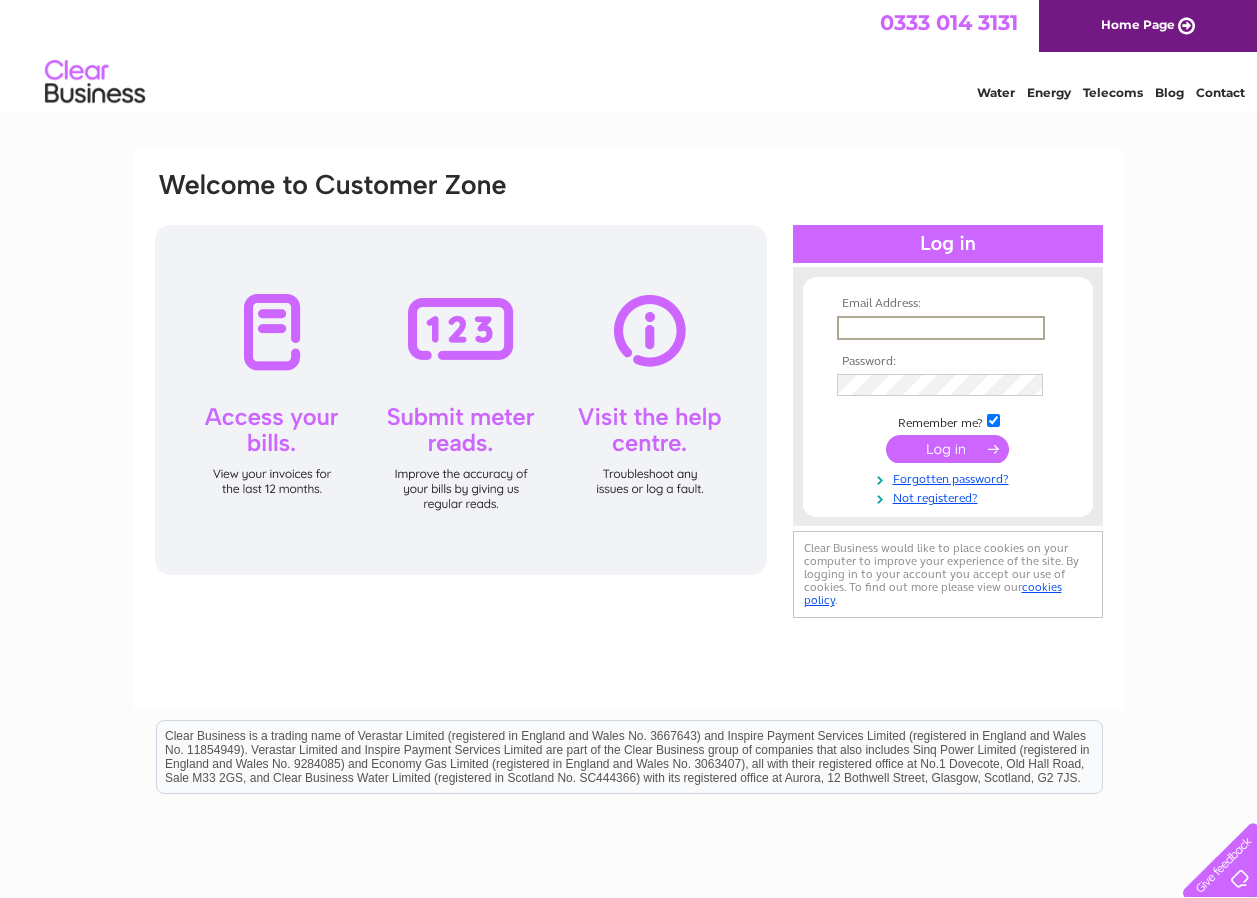 click at bounding box center [941, 328] 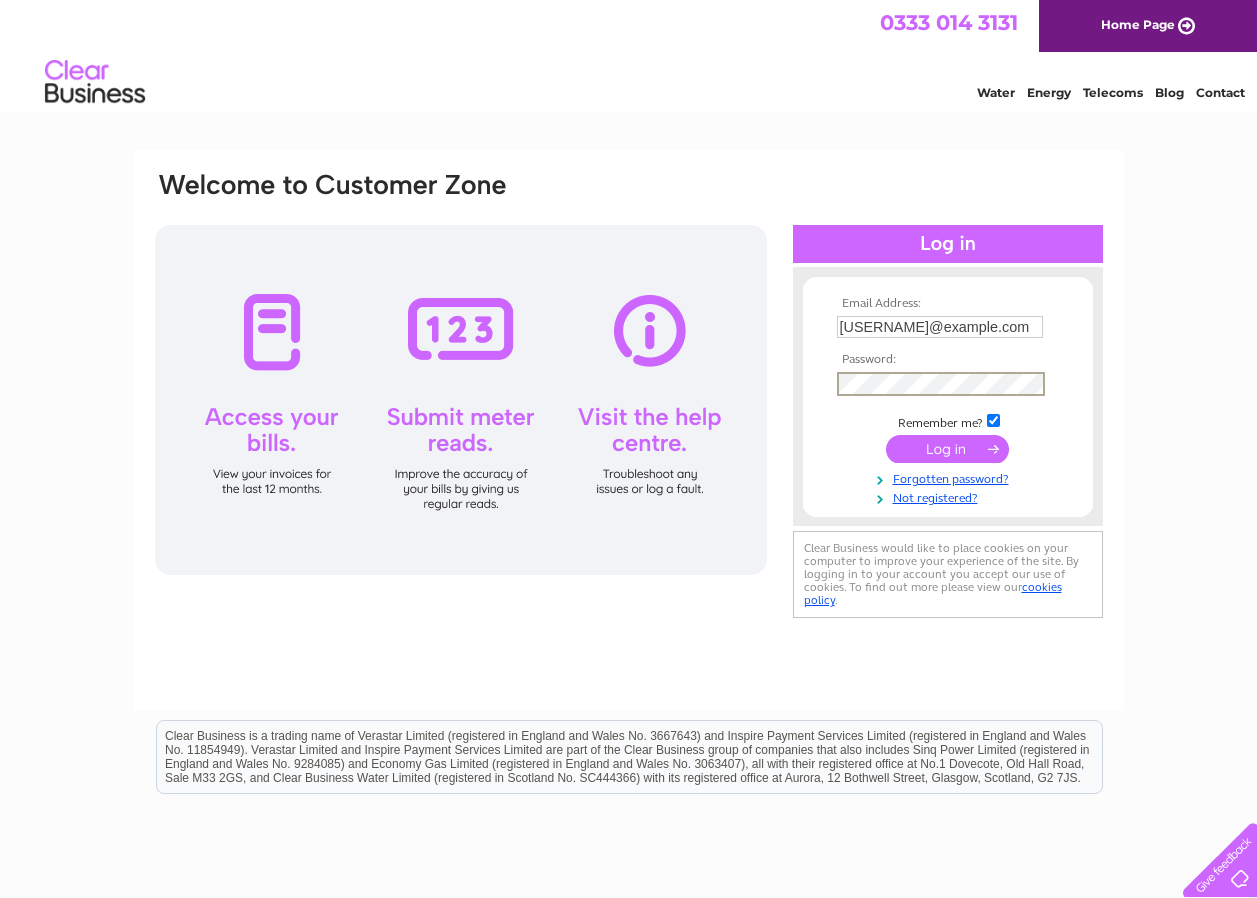 click at bounding box center (947, 449) 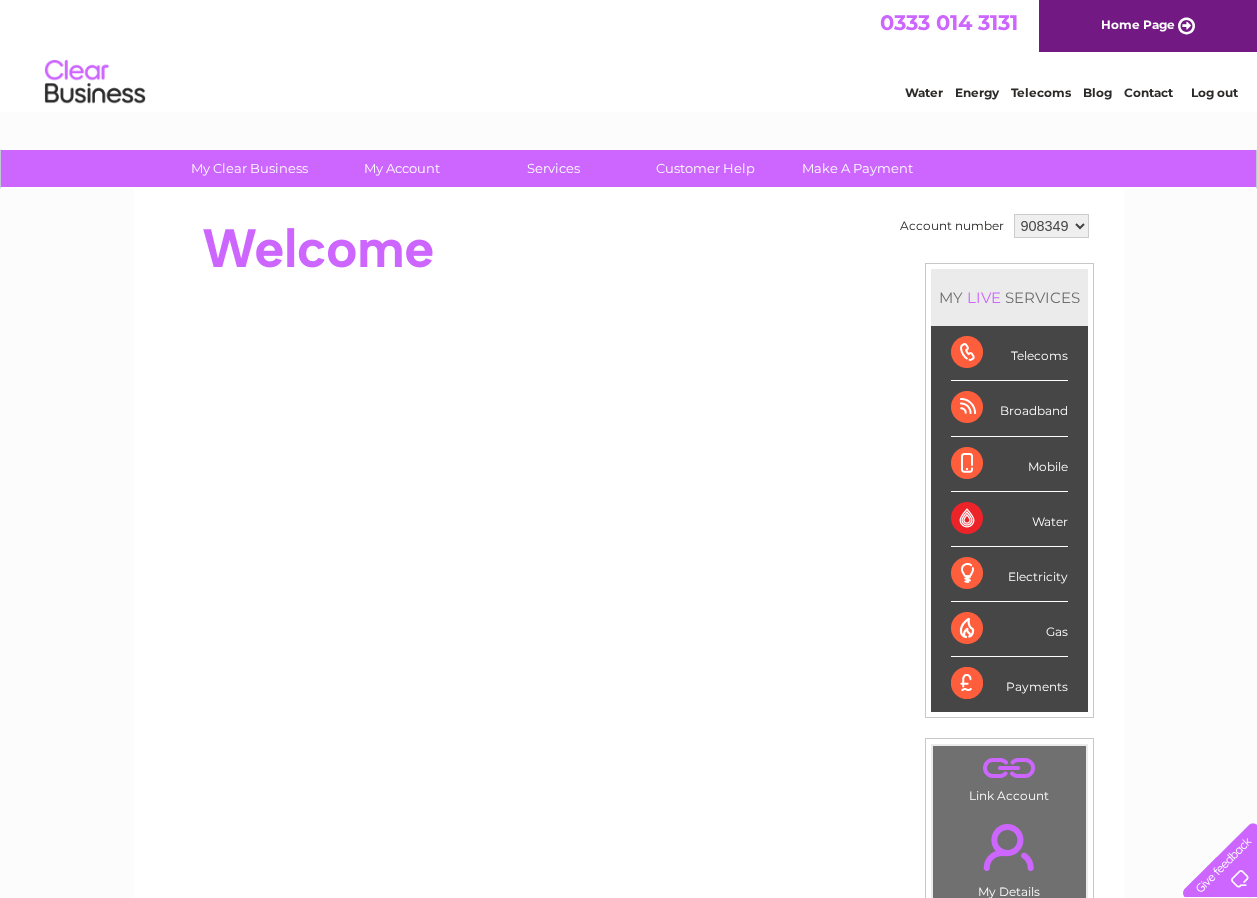 scroll, scrollTop: 0, scrollLeft: 0, axis: both 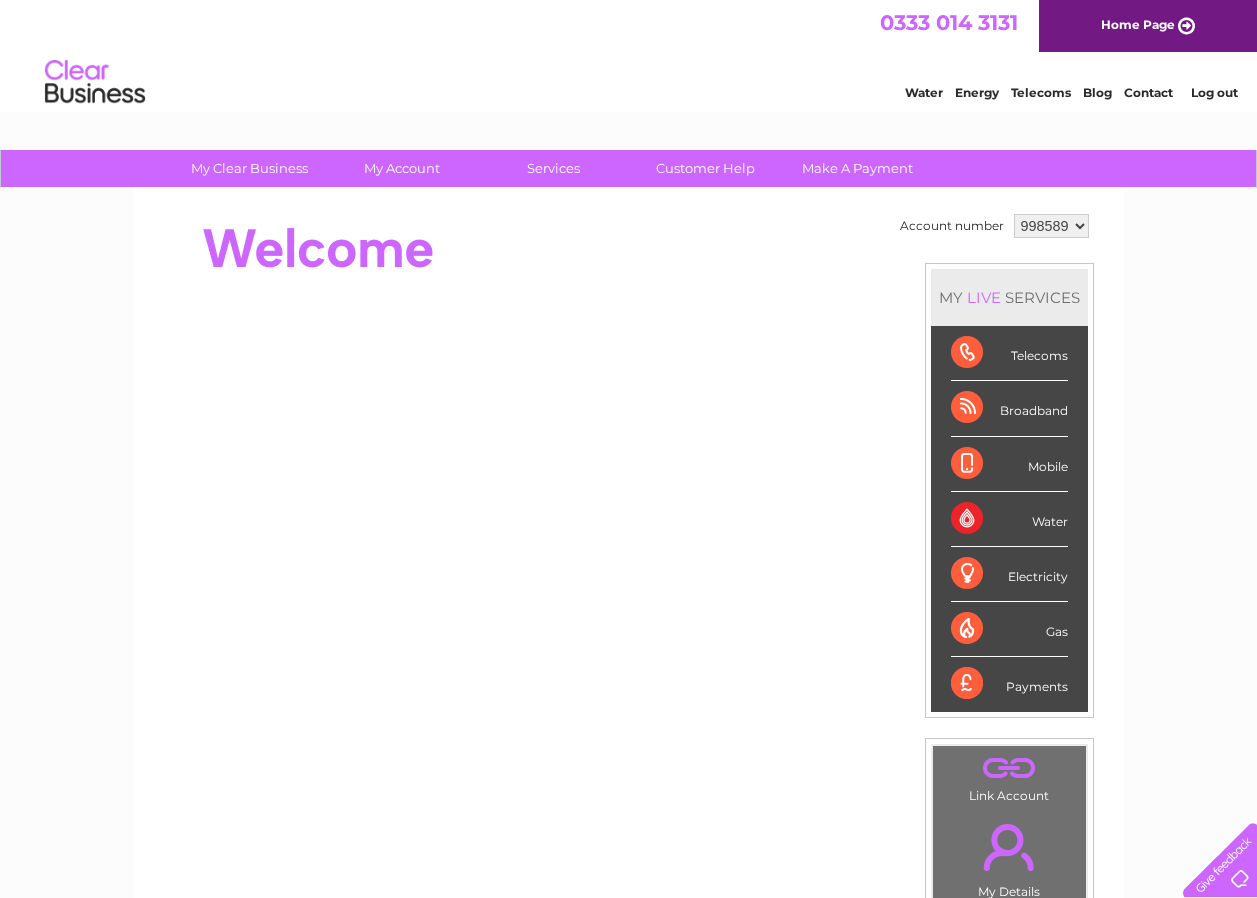 click on "[NUMBER]
[NUMBER]" at bounding box center (1051, 226) 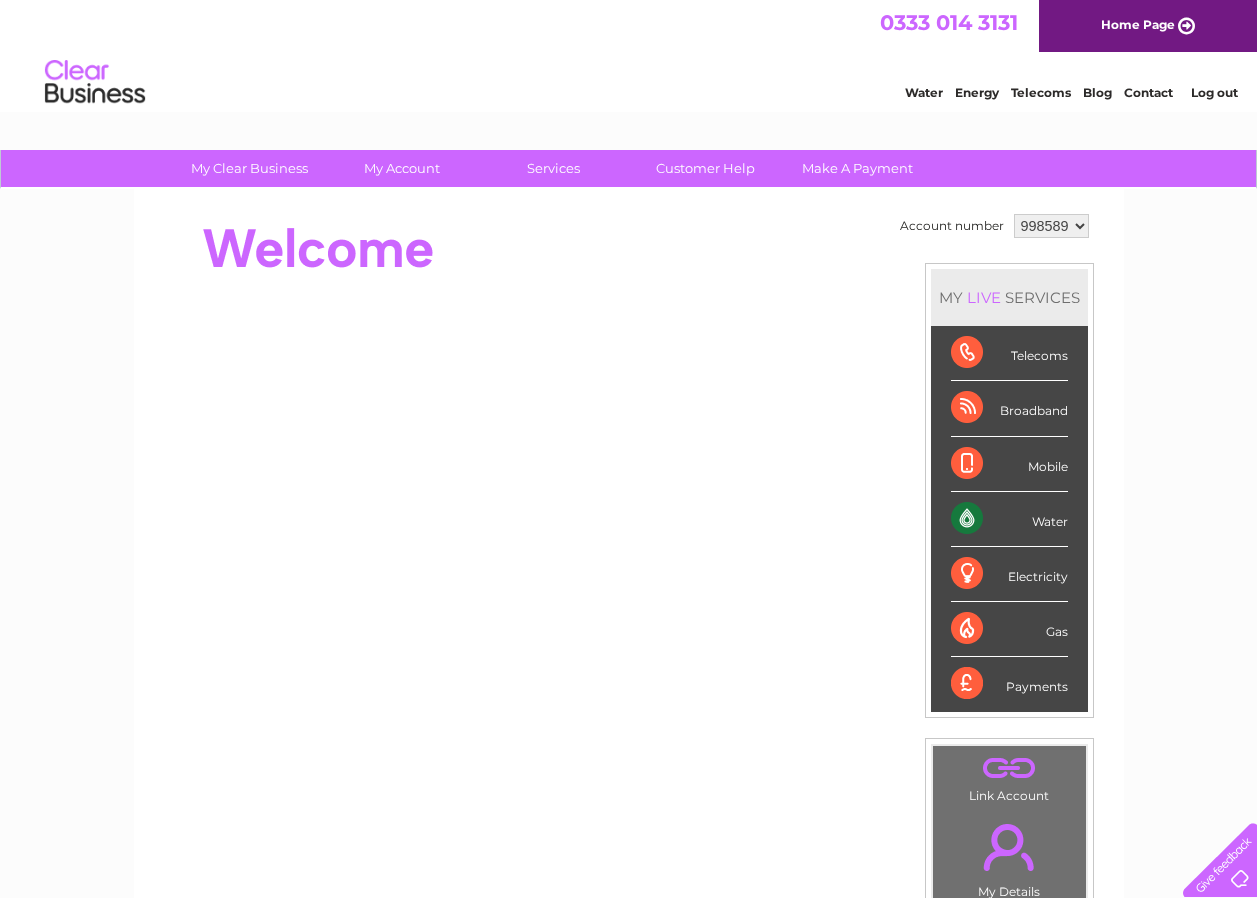scroll, scrollTop: 0, scrollLeft: 0, axis: both 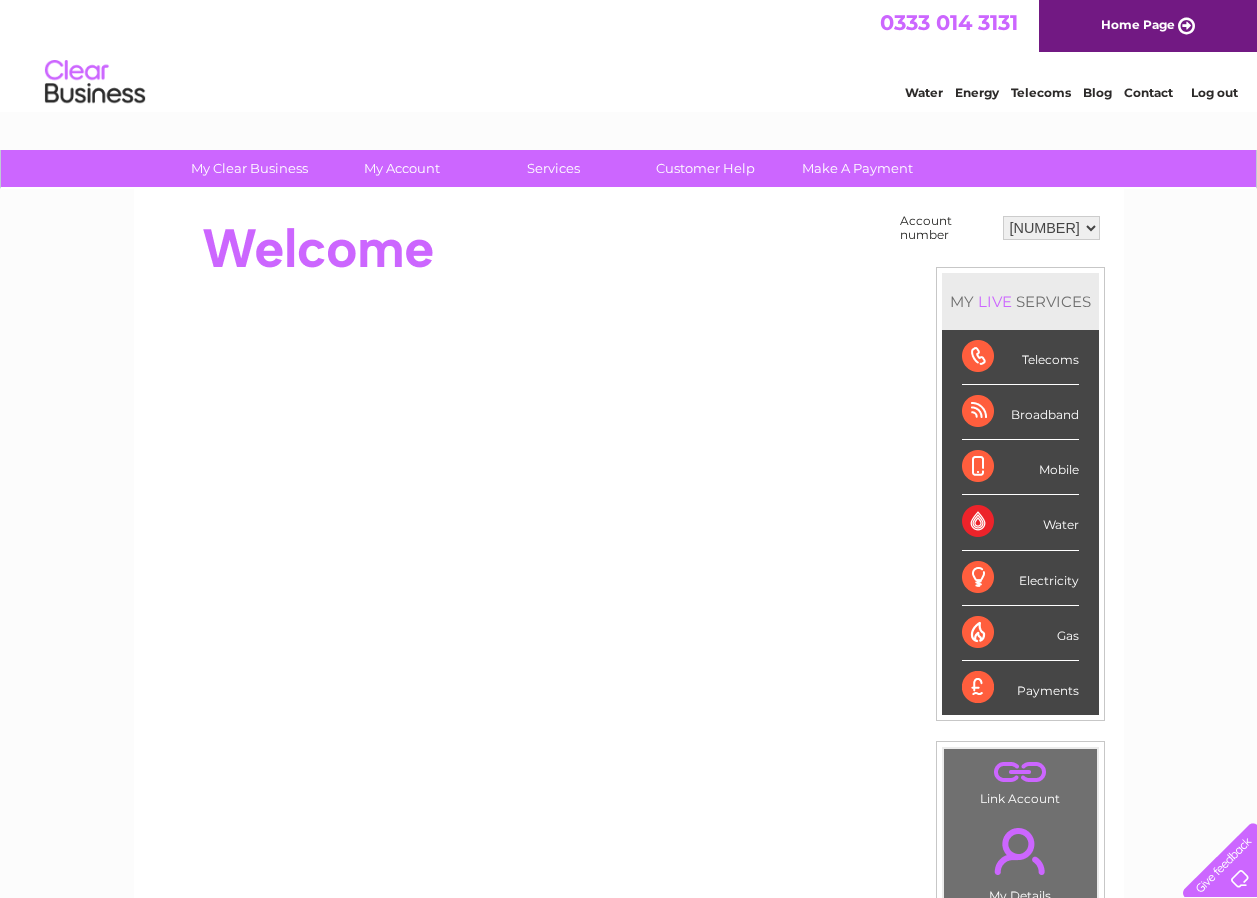 click on "908349
998589" at bounding box center (1051, 228) 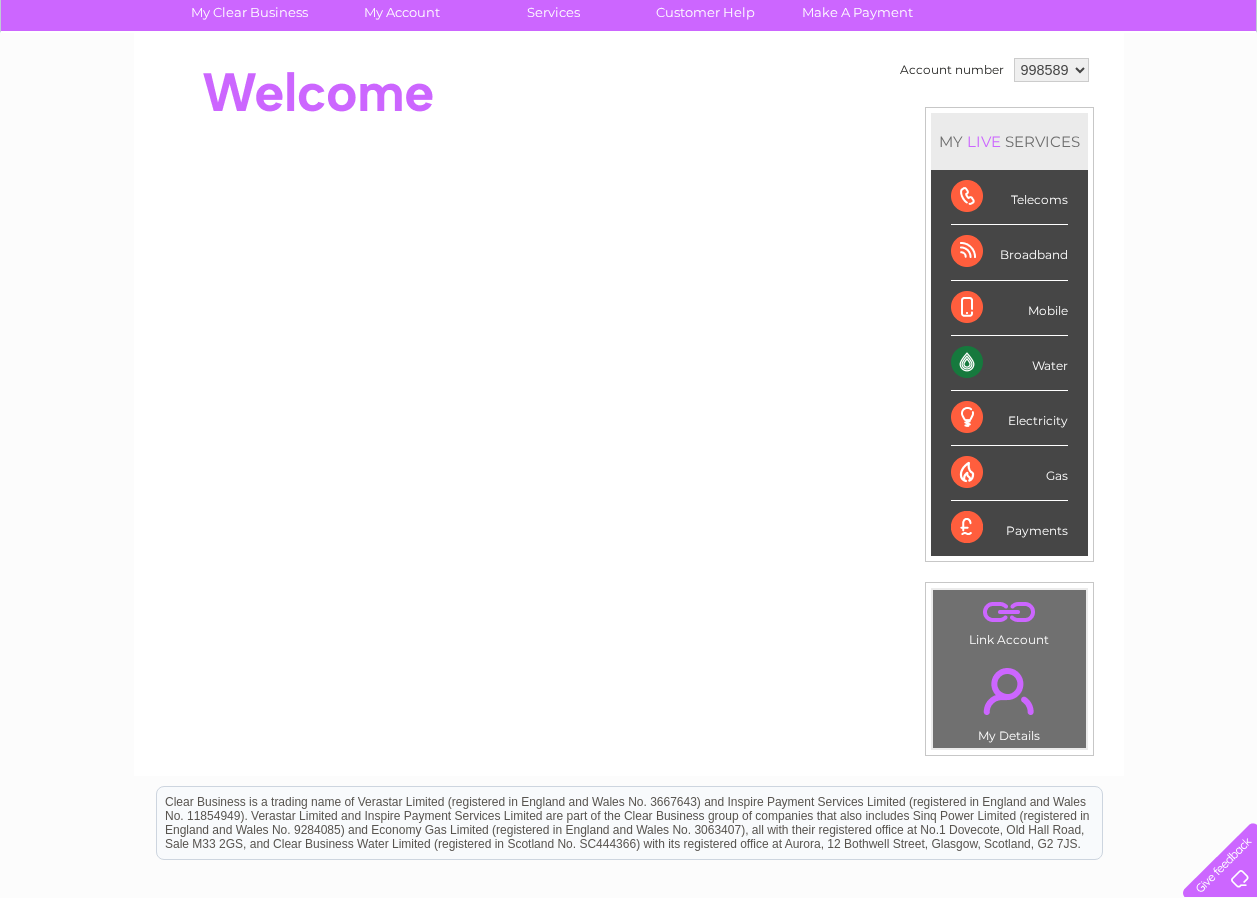 scroll, scrollTop: 200, scrollLeft: 0, axis: vertical 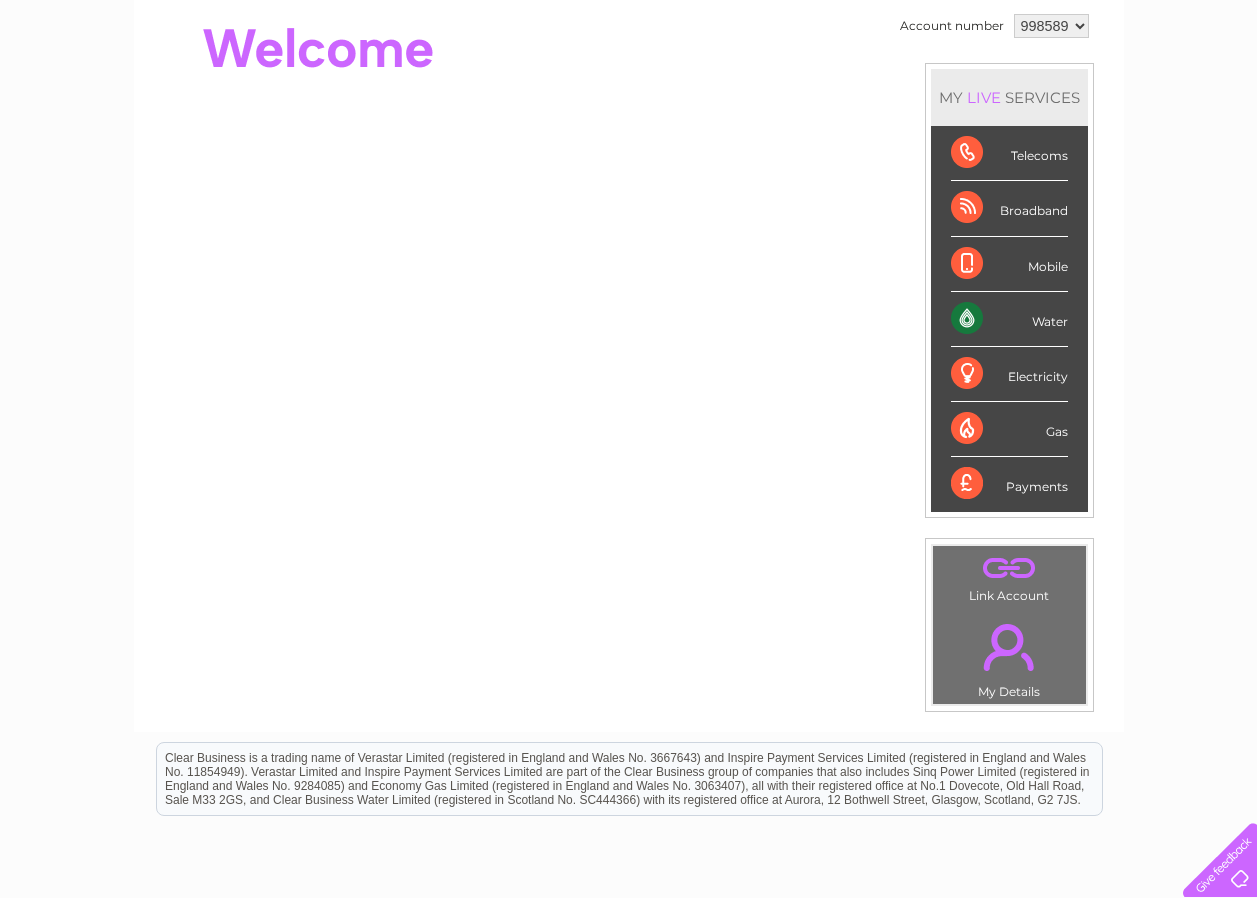 click on "Water" at bounding box center [1009, 319] 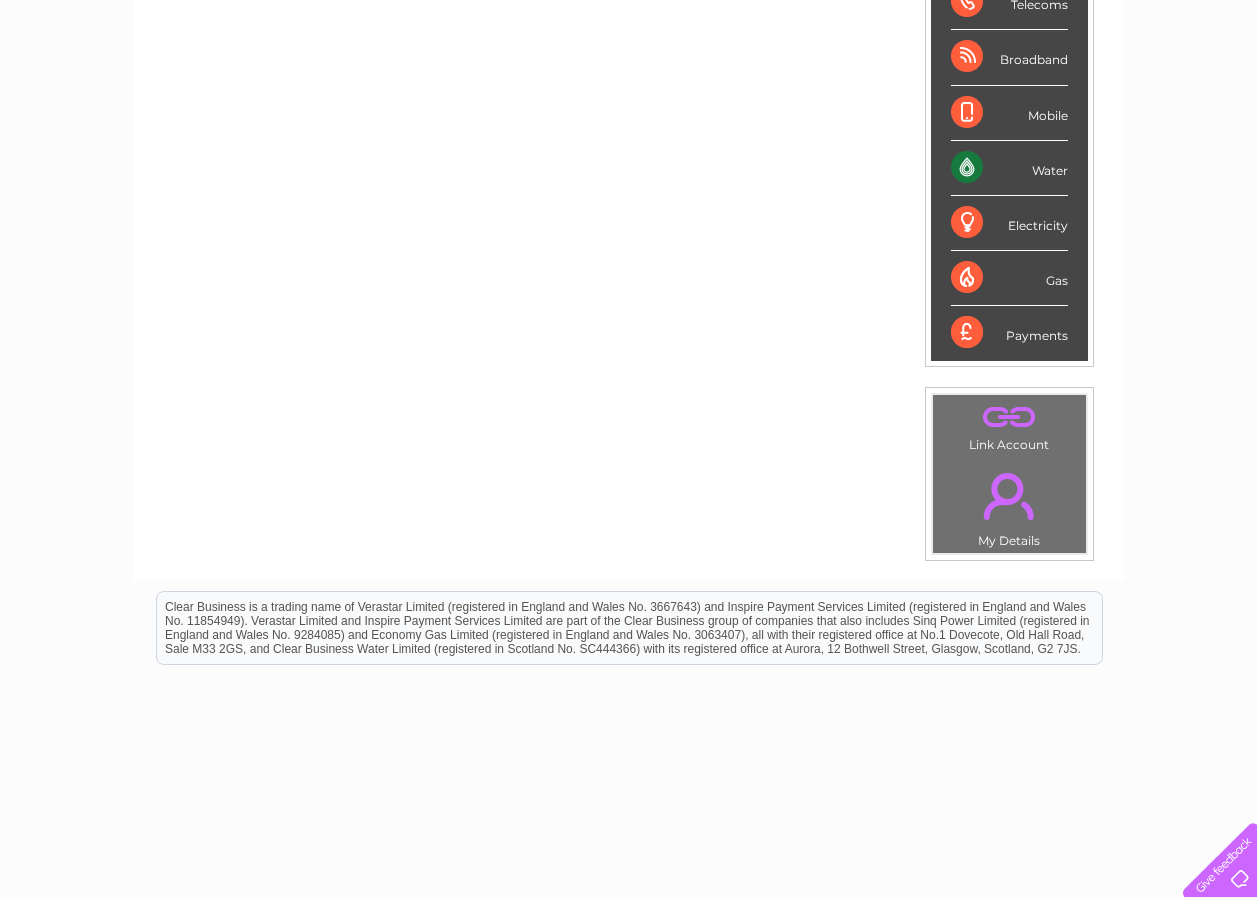 scroll, scrollTop: 391, scrollLeft: 0, axis: vertical 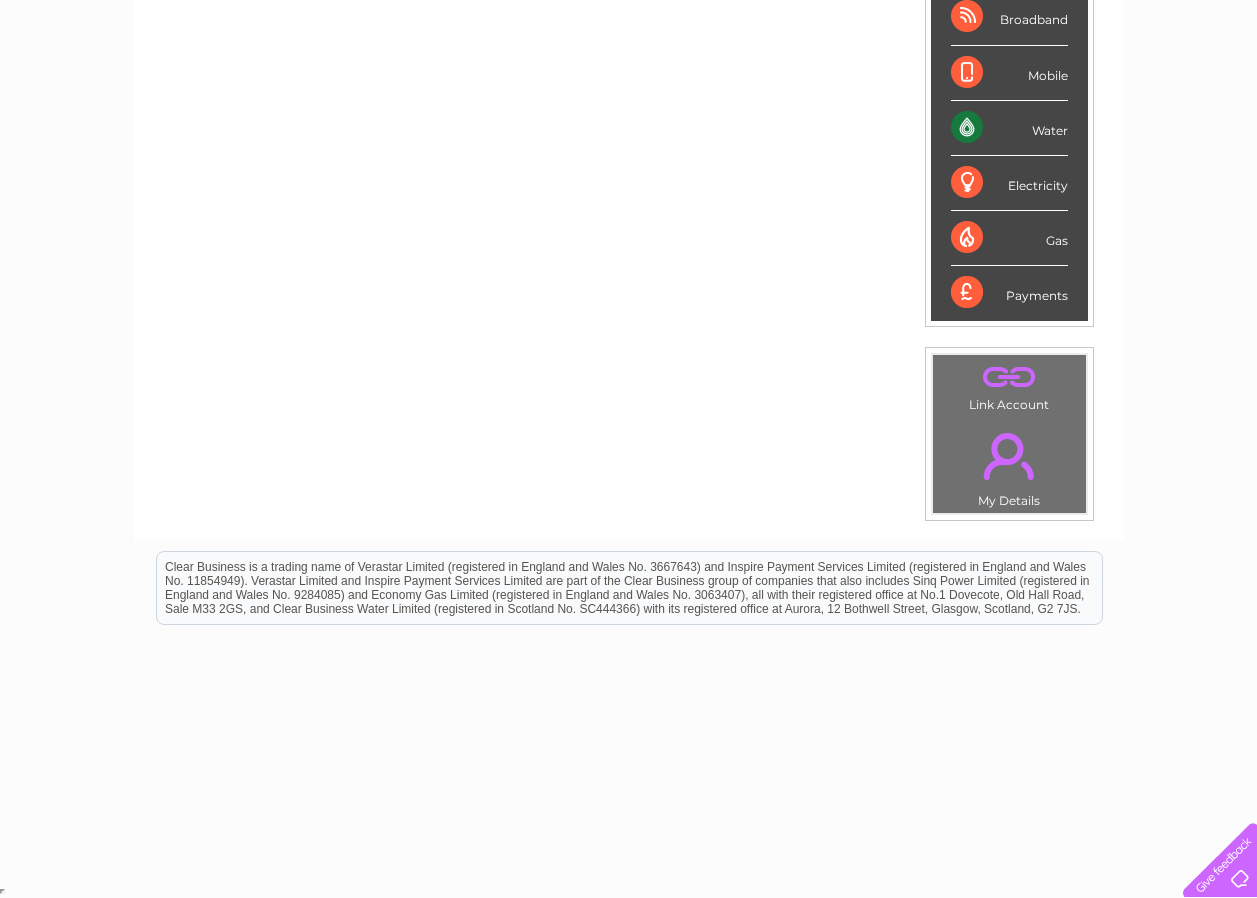 click on "." at bounding box center (1009, 377) 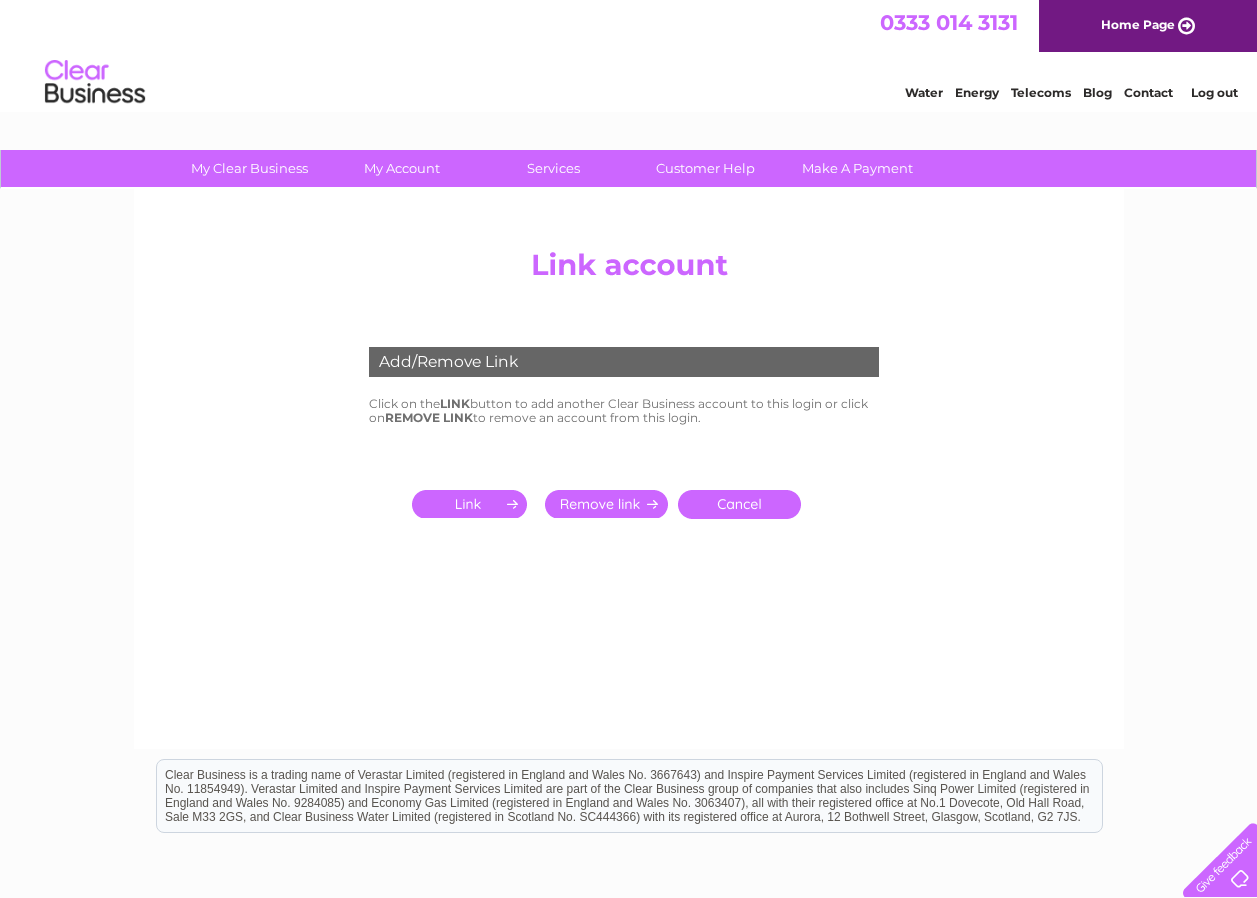 scroll, scrollTop: 0, scrollLeft: 0, axis: both 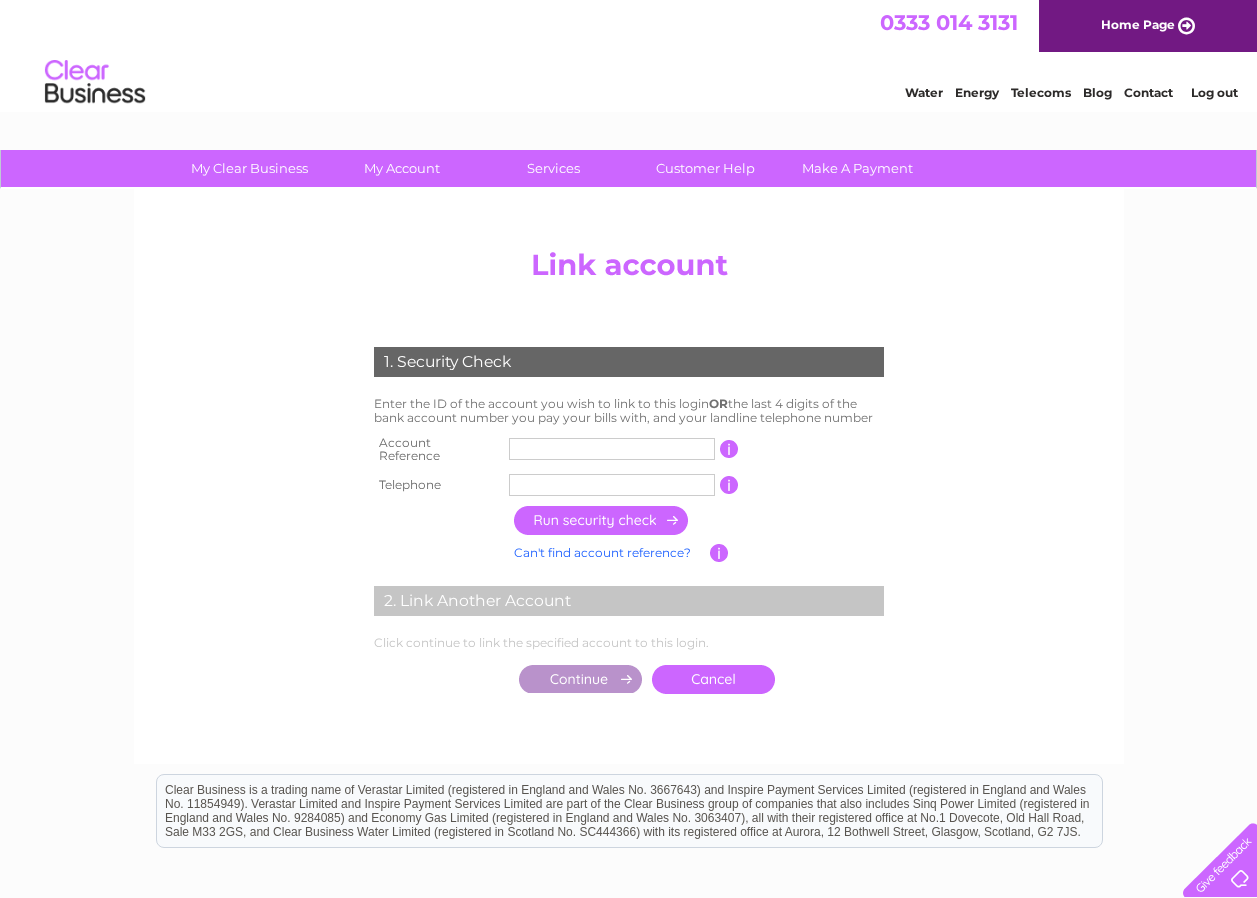 click at bounding box center (612, 449) 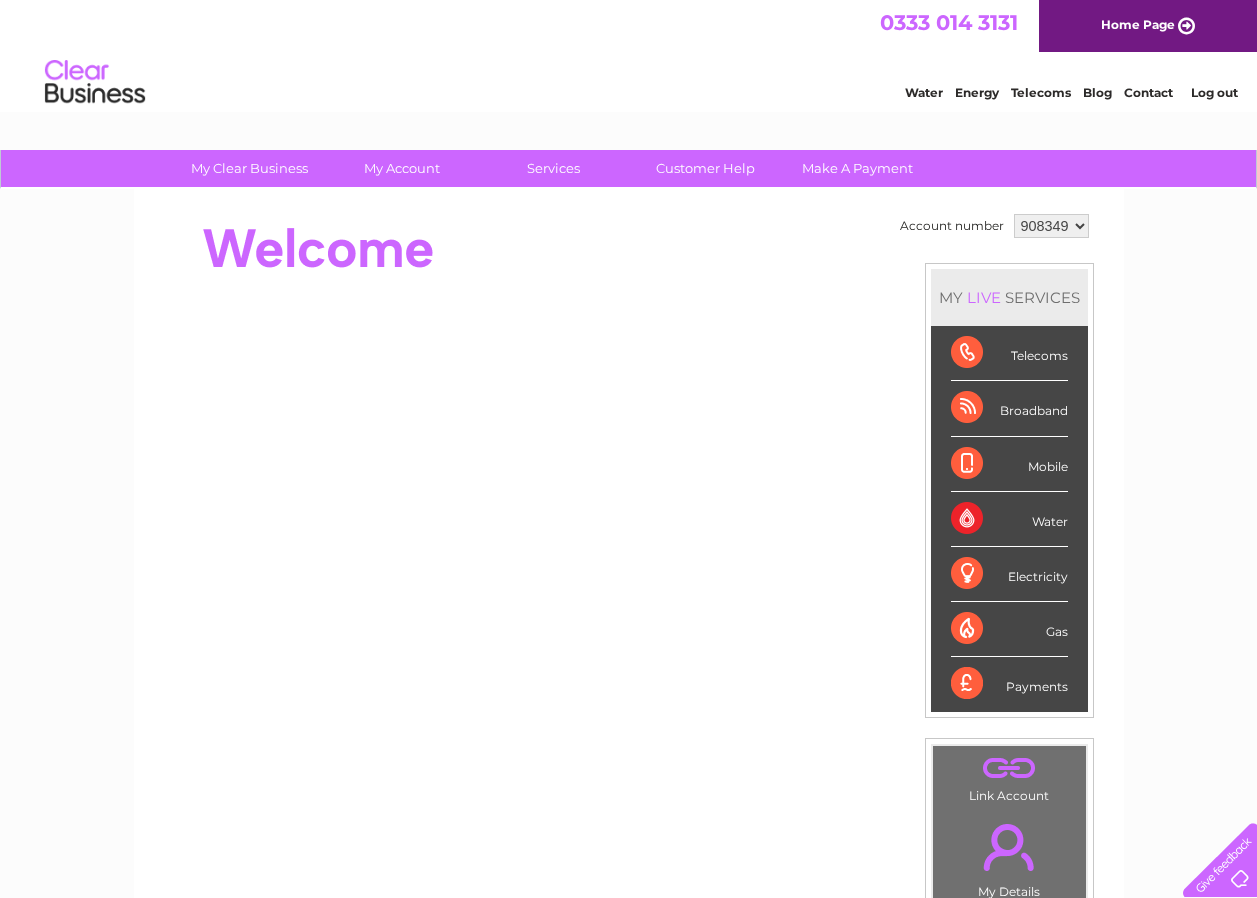 scroll, scrollTop: 0, scrollLeft: 0, axis: both 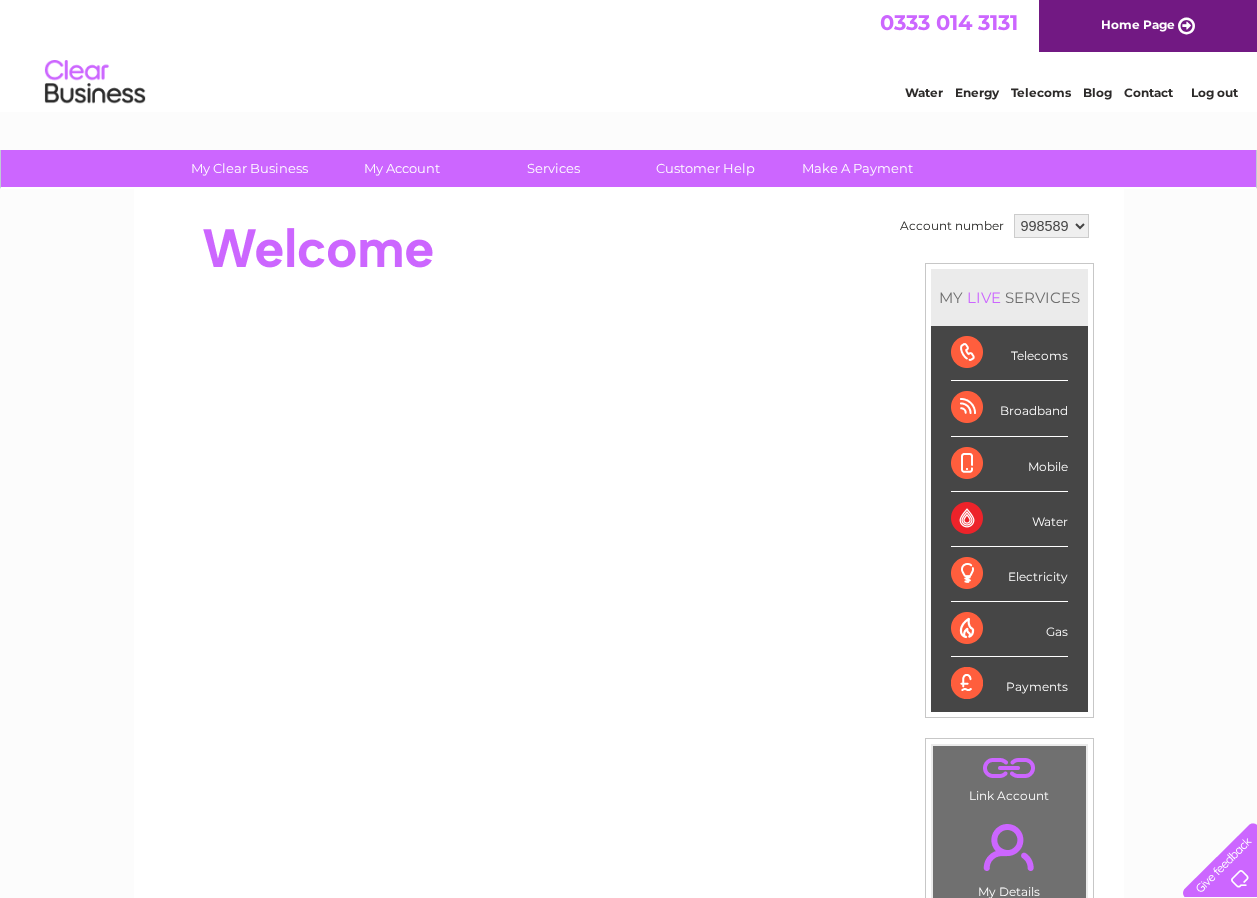 click on "908349
998589" at bounding box center [1051, 226] 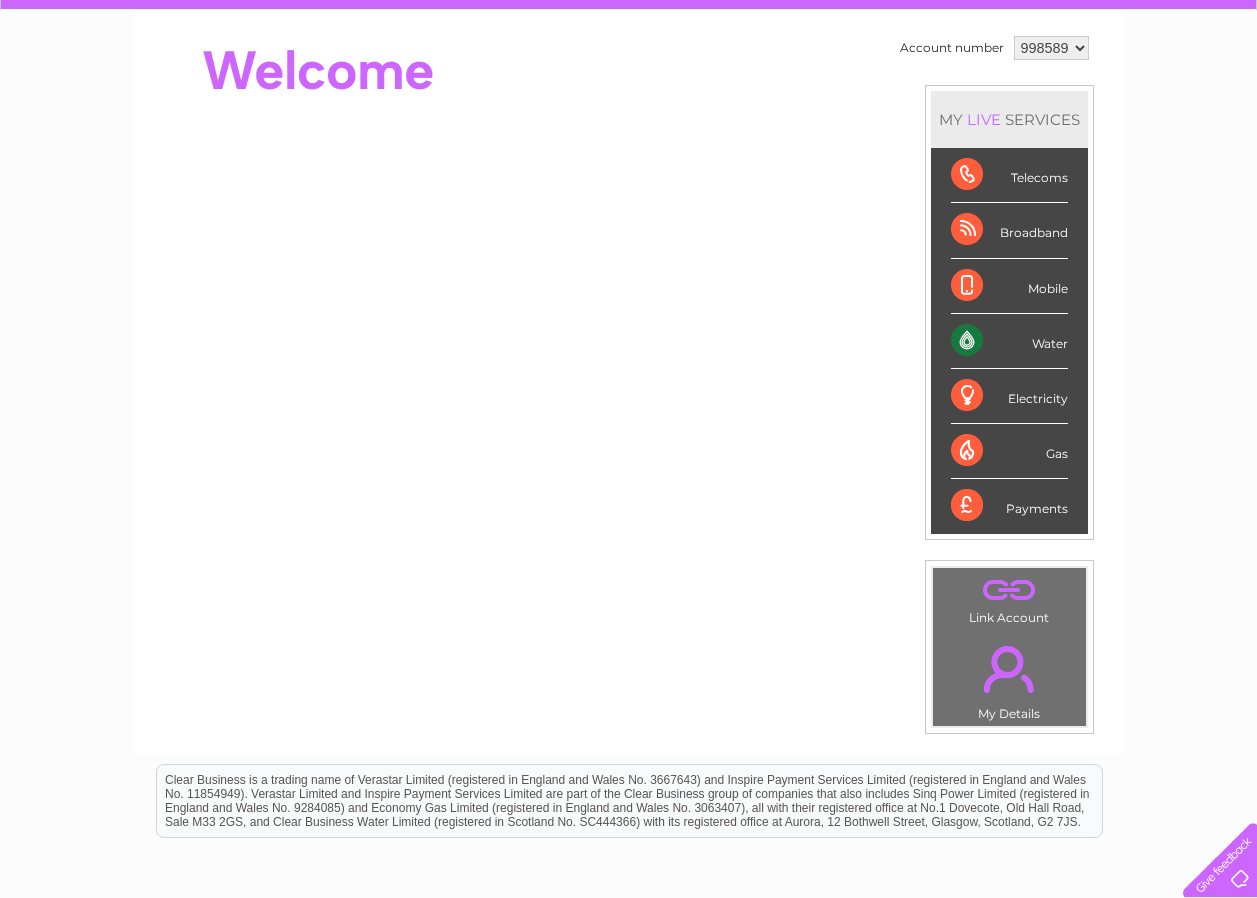 scroll, scrollTop: 300, scrollLeft: 0, axis: vertical 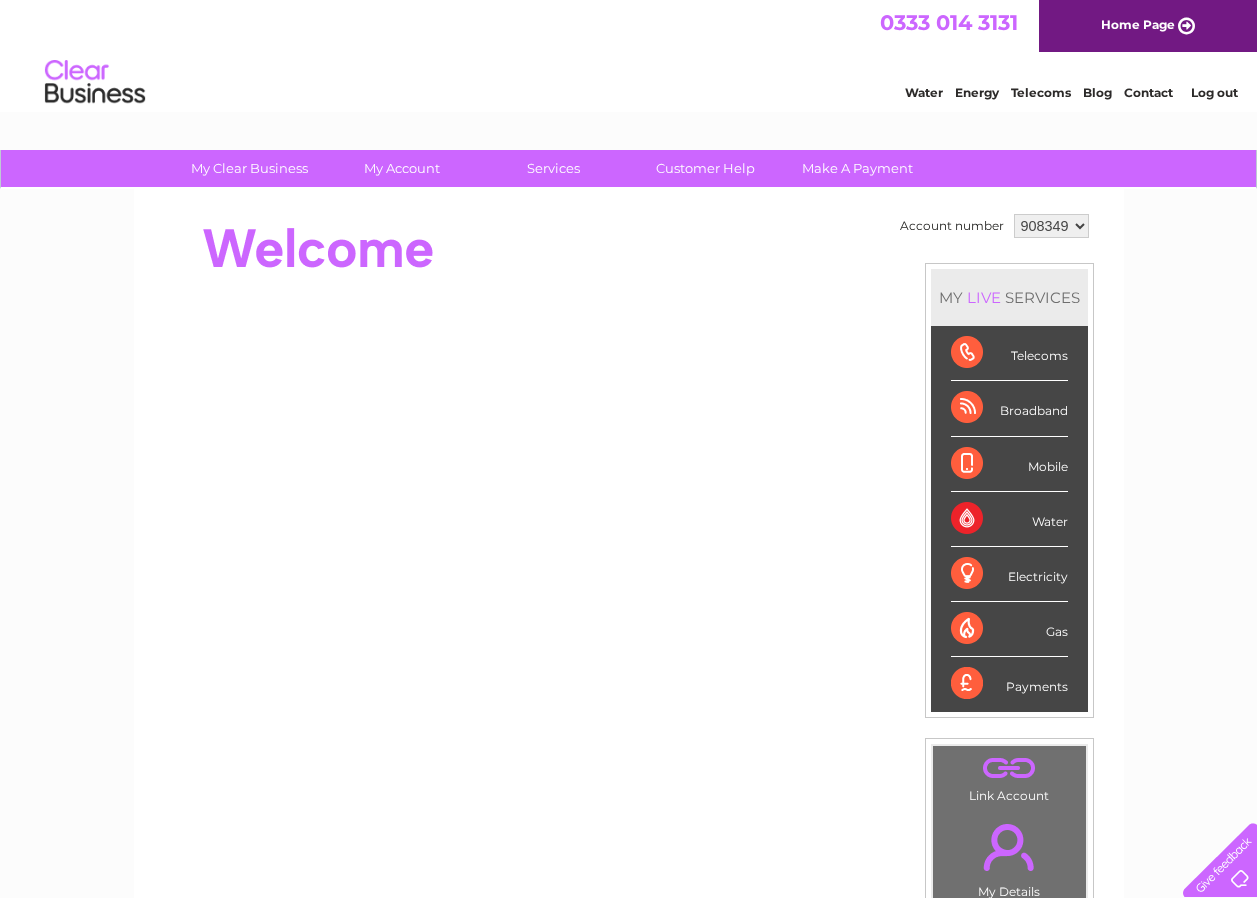 click on "908349
998589" at bounding box center (1051, 226) 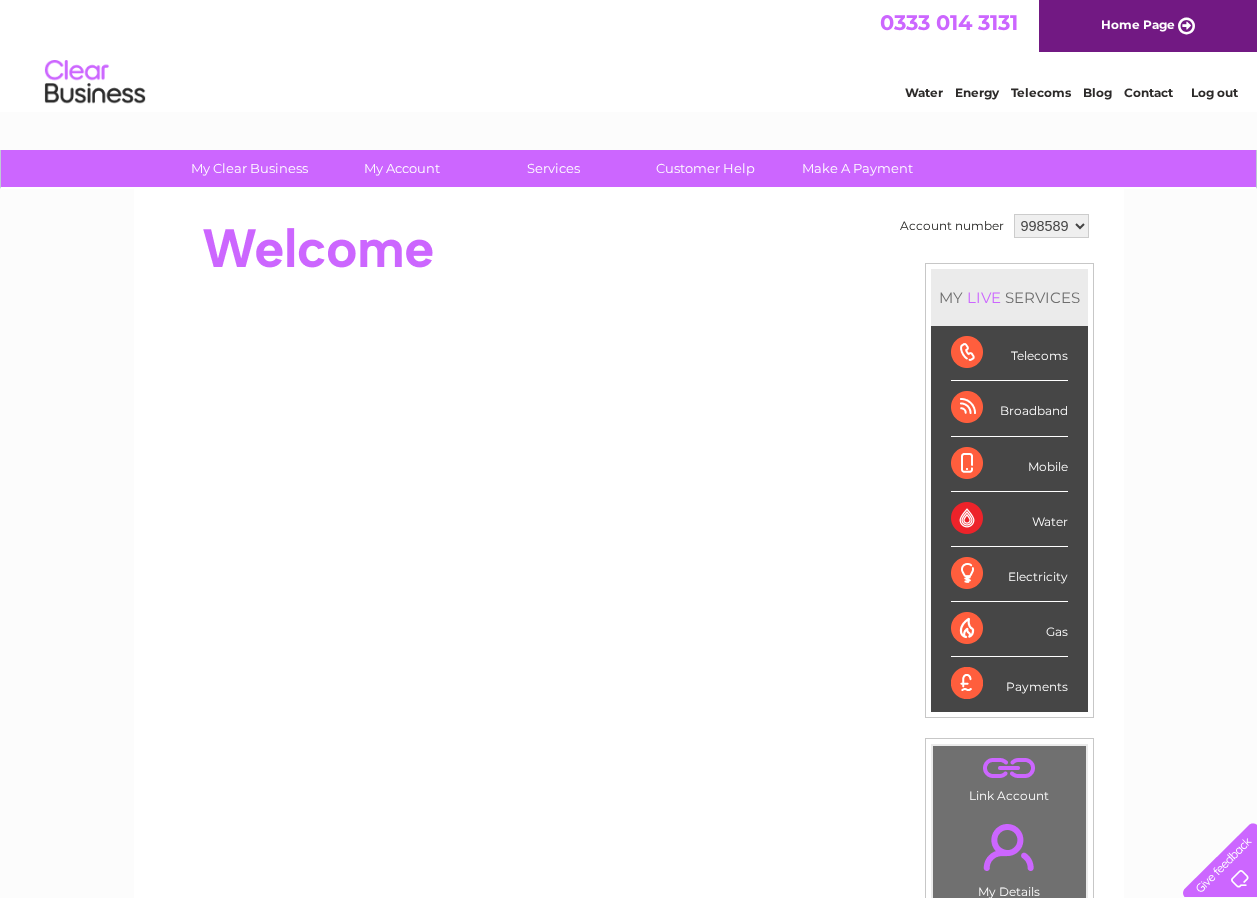 click on "908349
998589" at bounding box center [1051, 226] 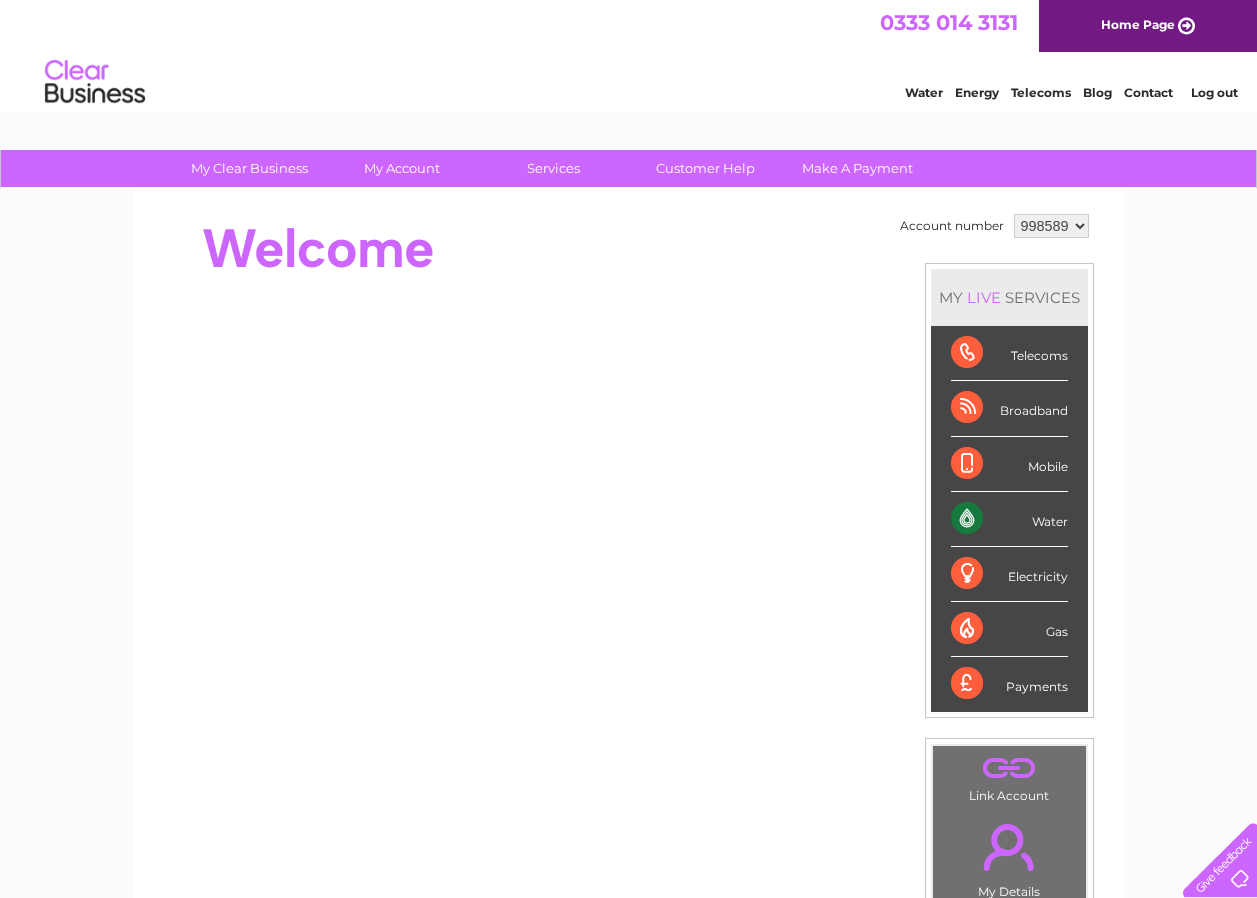 scroll, scrollTop: 0, scrollLeft: 0, axis: both 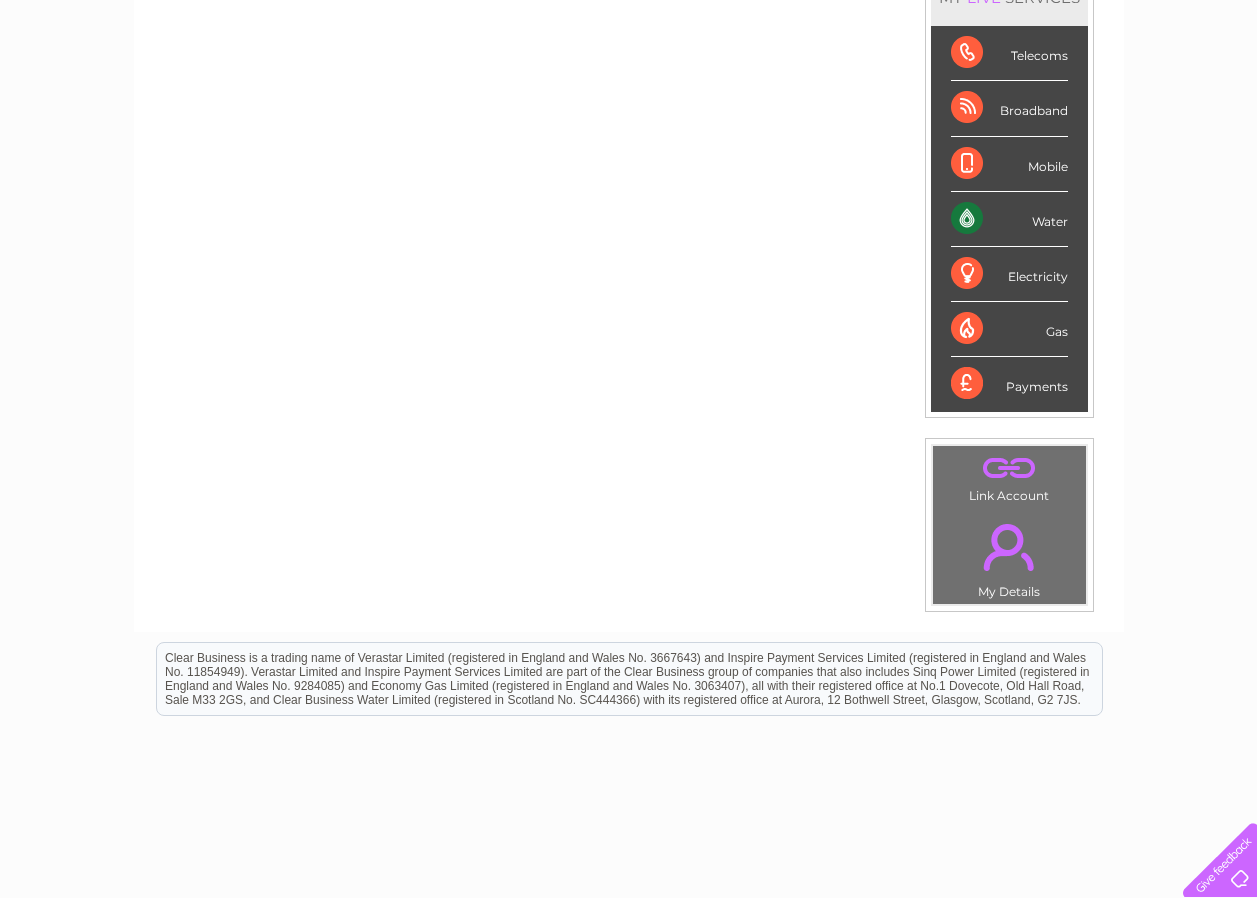 click on "." at bounding box center (1009, 468) 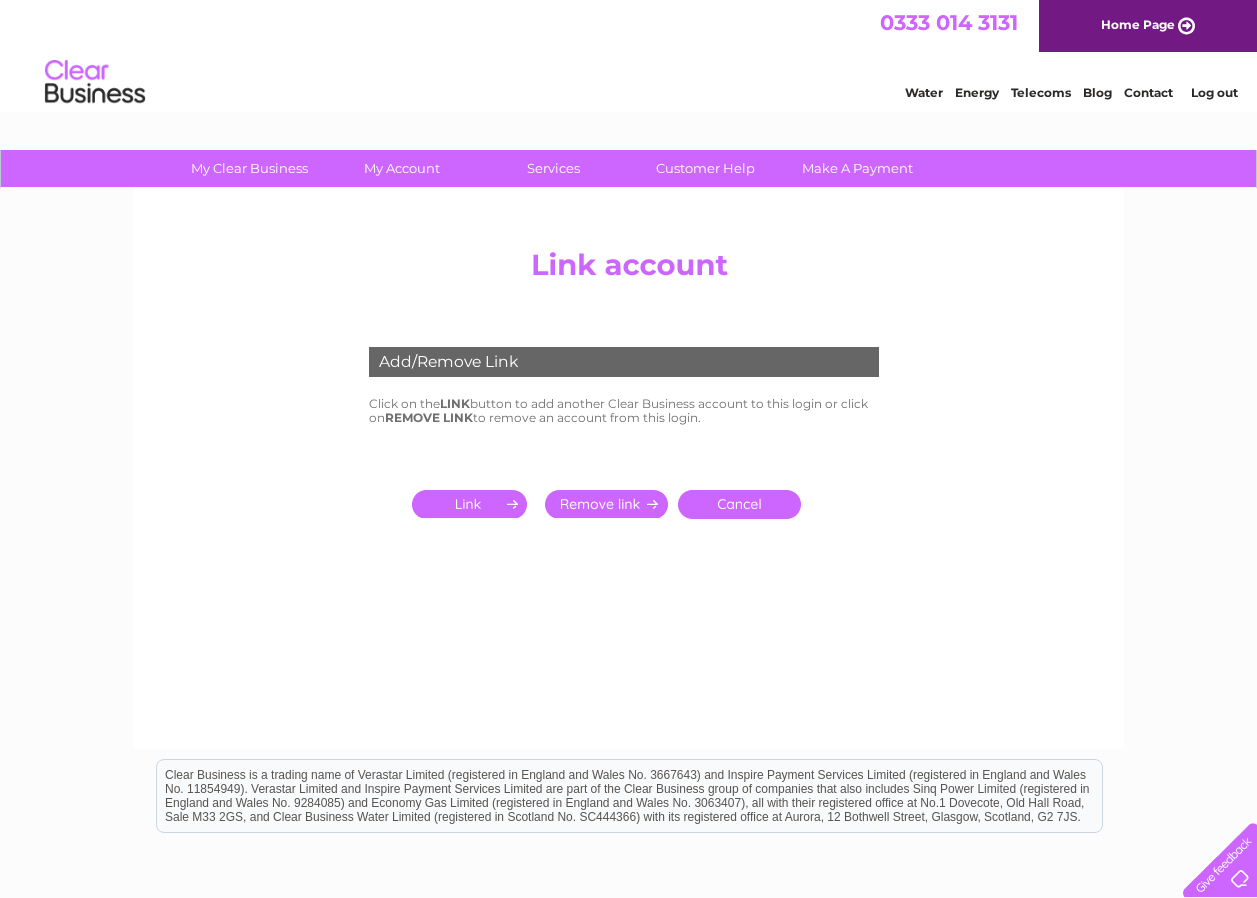scroll, scrollTop: 0, scrollLeft: 0, axis: both 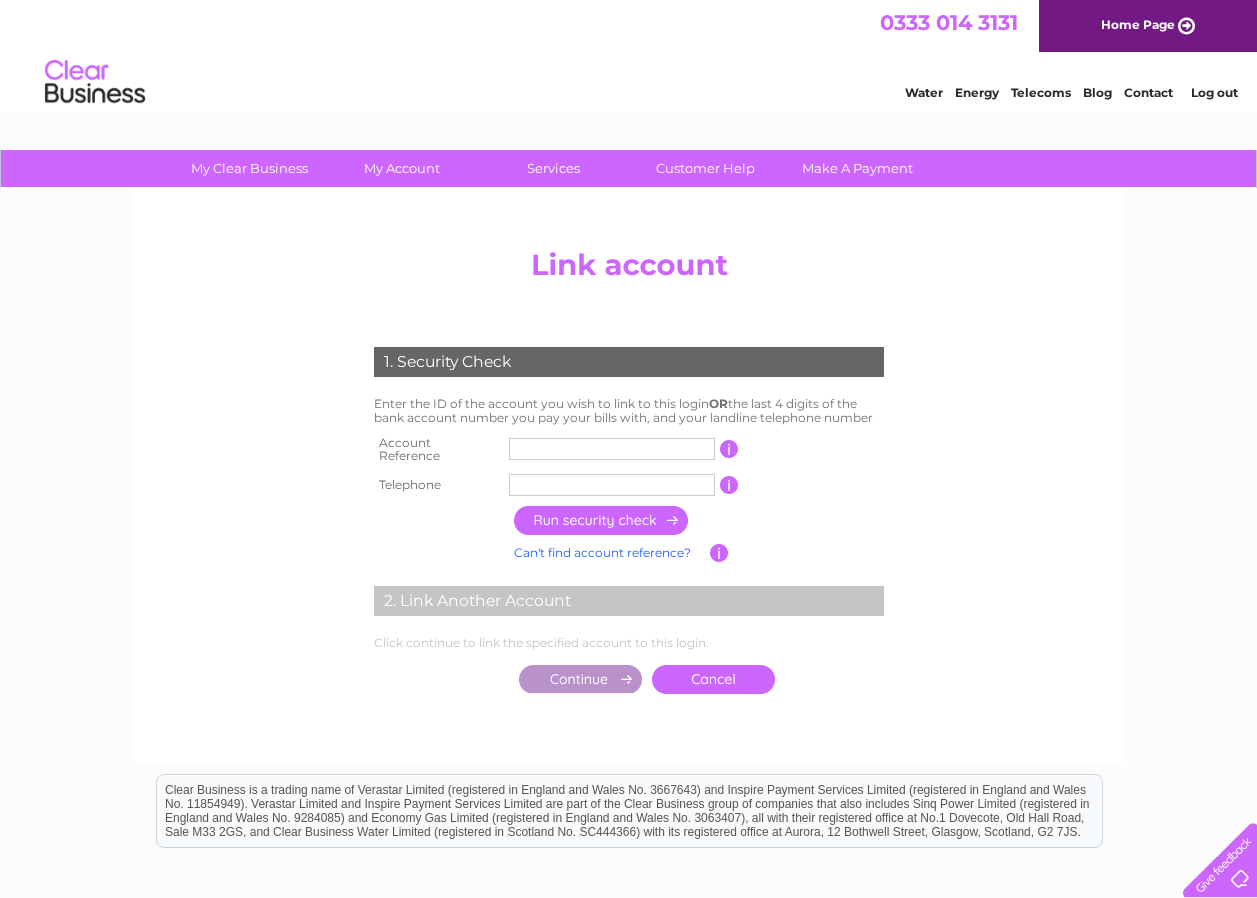 click at bounding box center (612, 449) 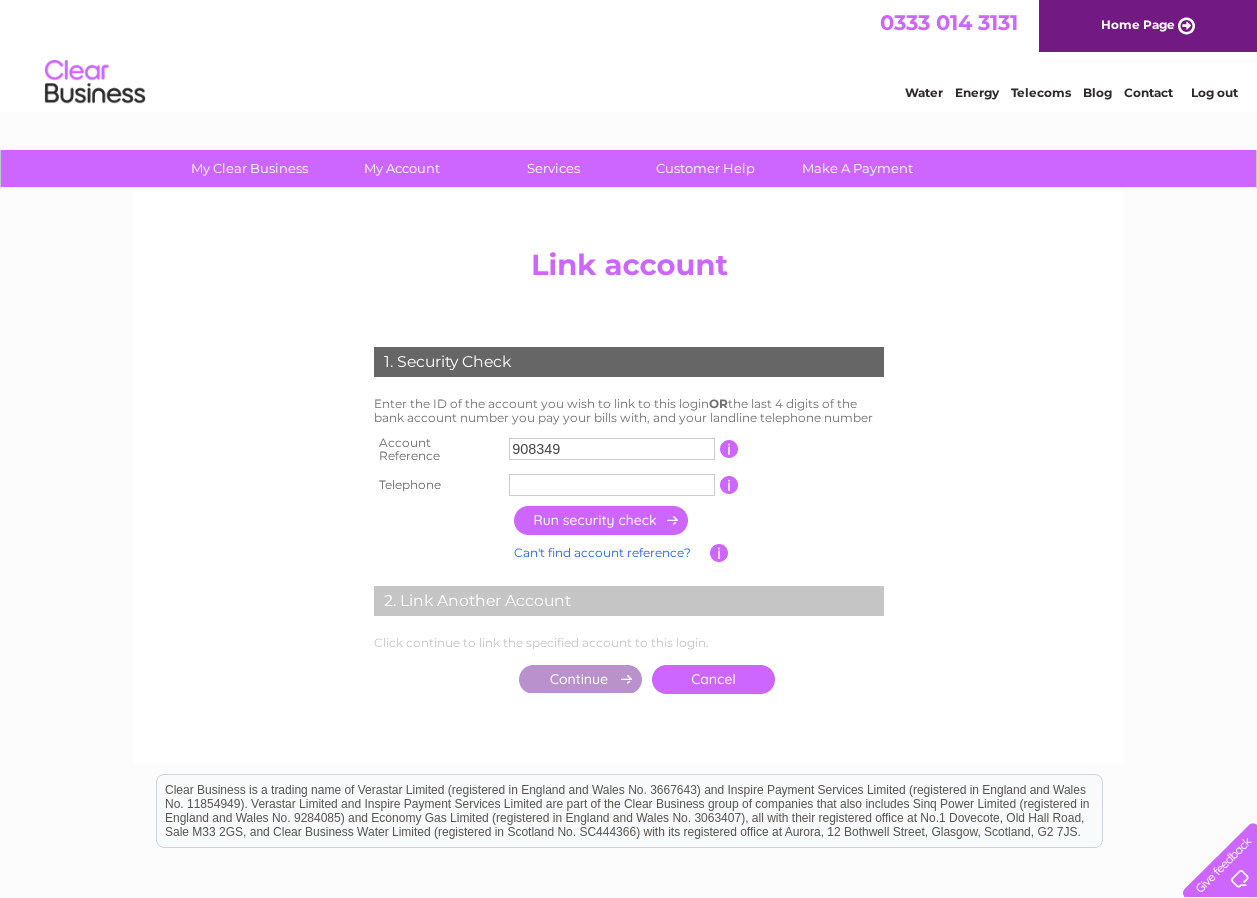 type on "908349" 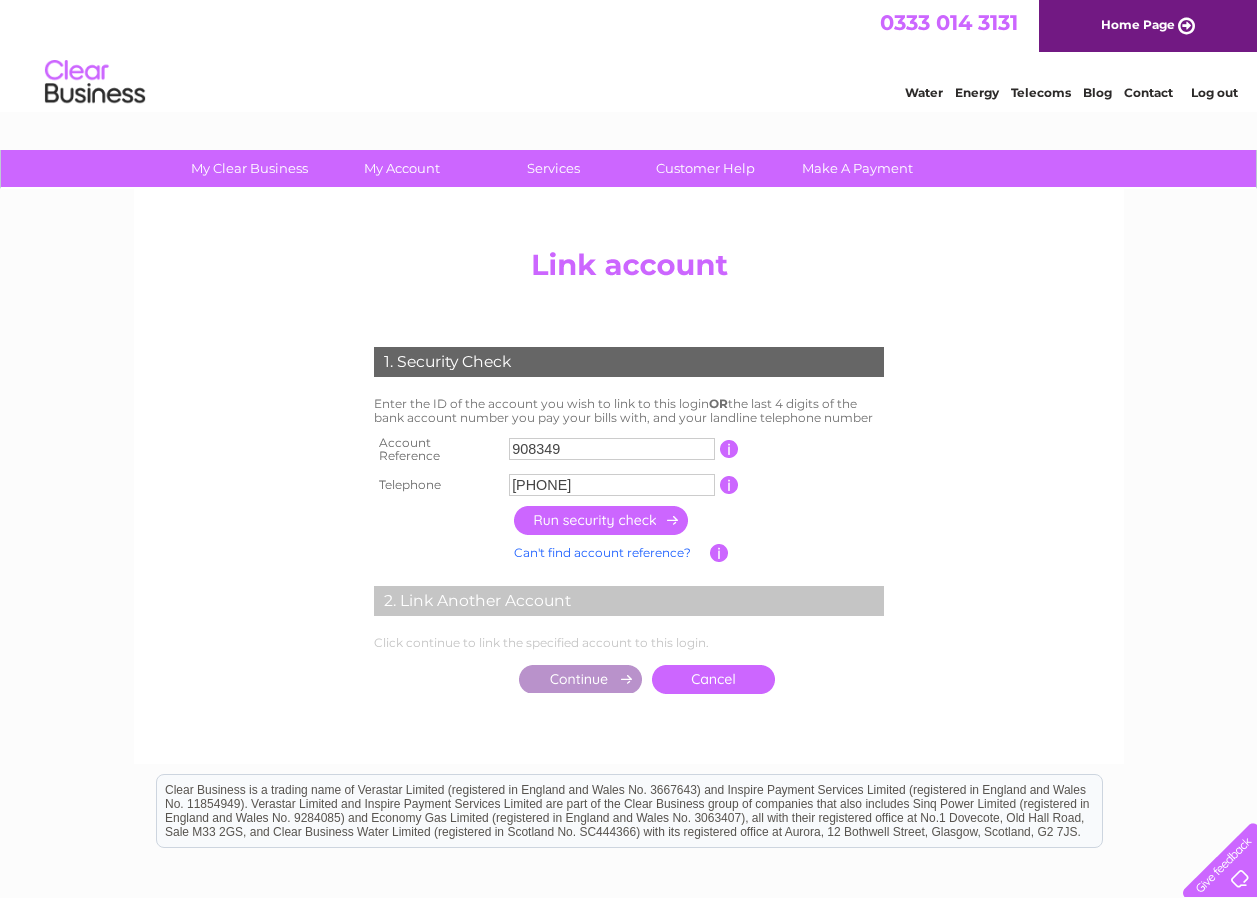 type on "01851710568" 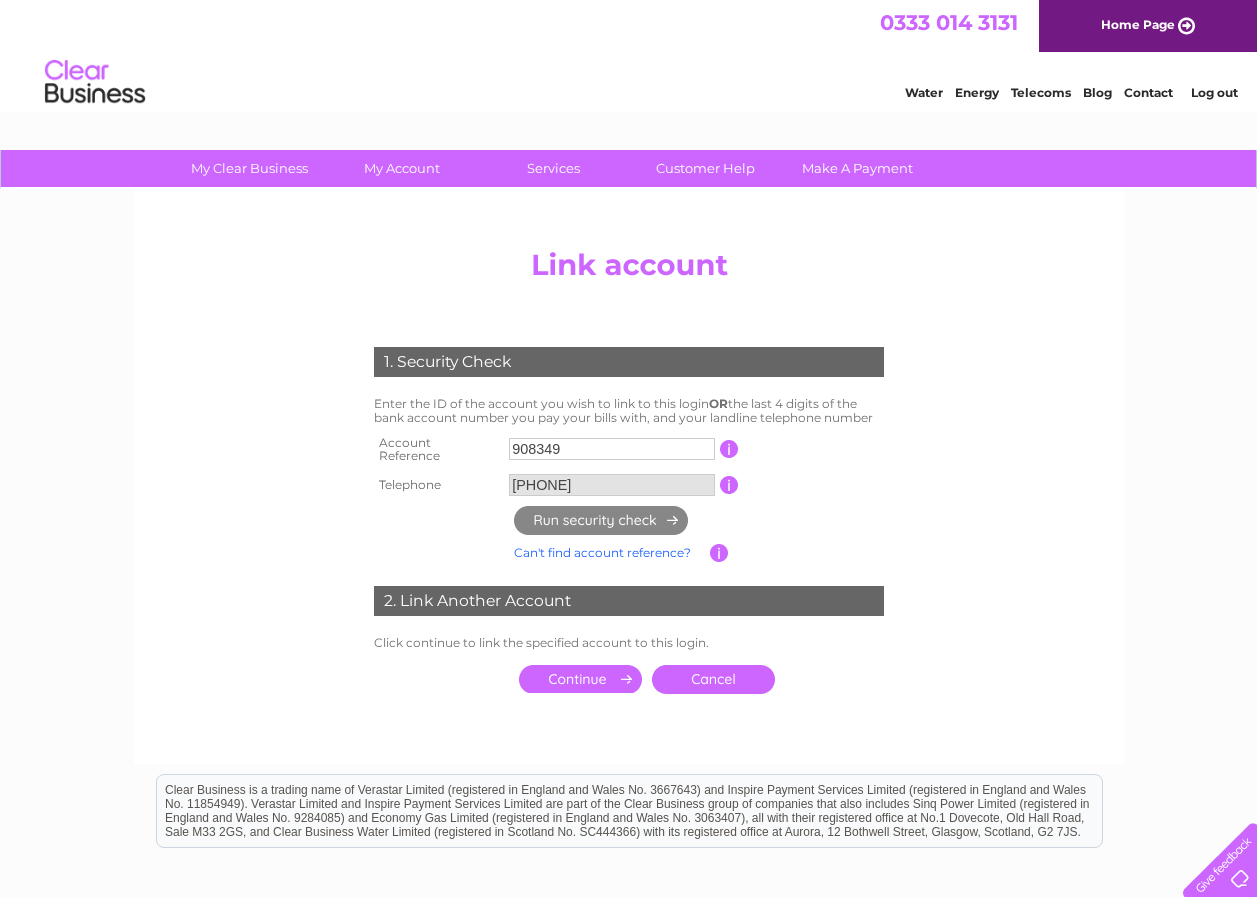 click at bounding box center [580, 679] 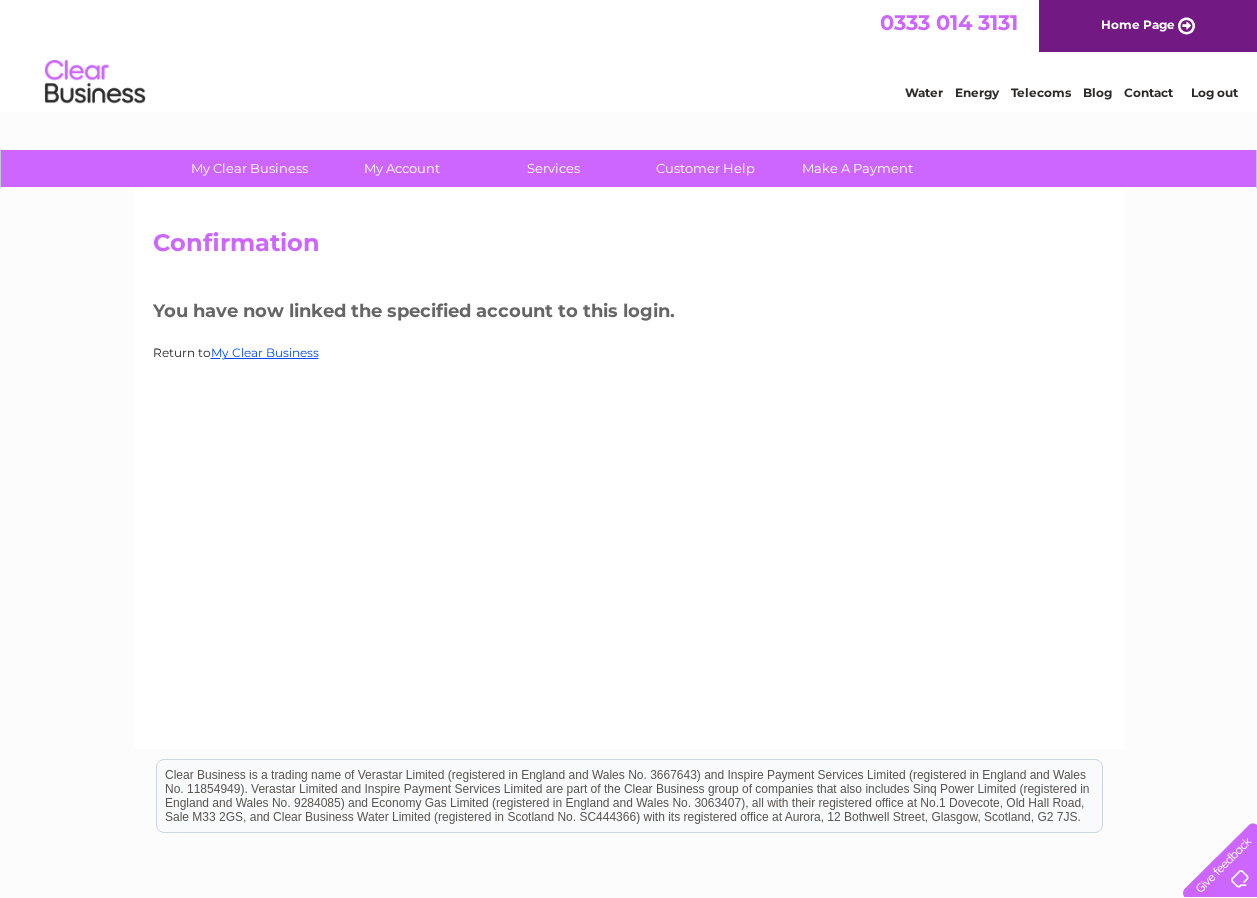 scroll, scrollTop: 0, scrollLeft: 0, axis: both 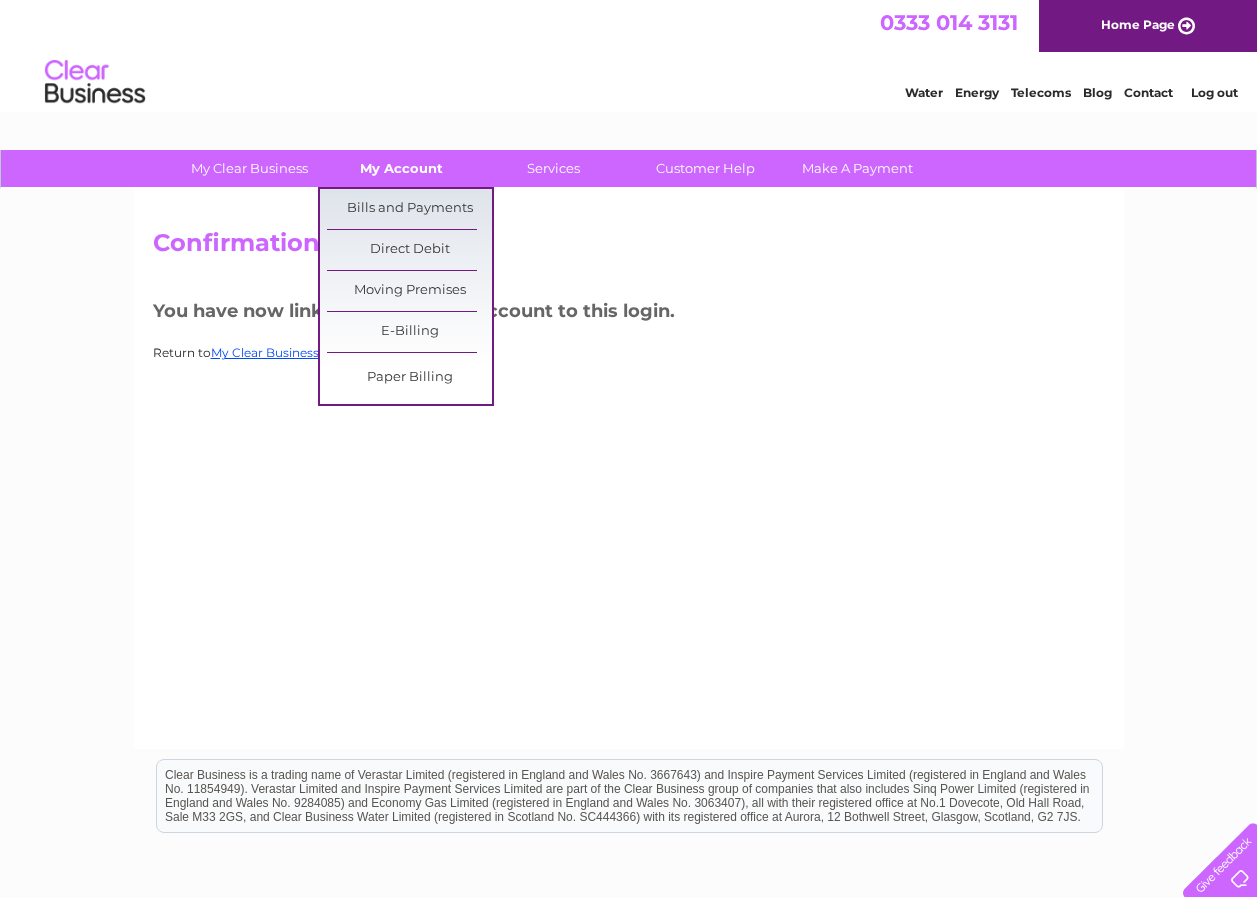 click on "My Account" at bounding box center [401, 168] 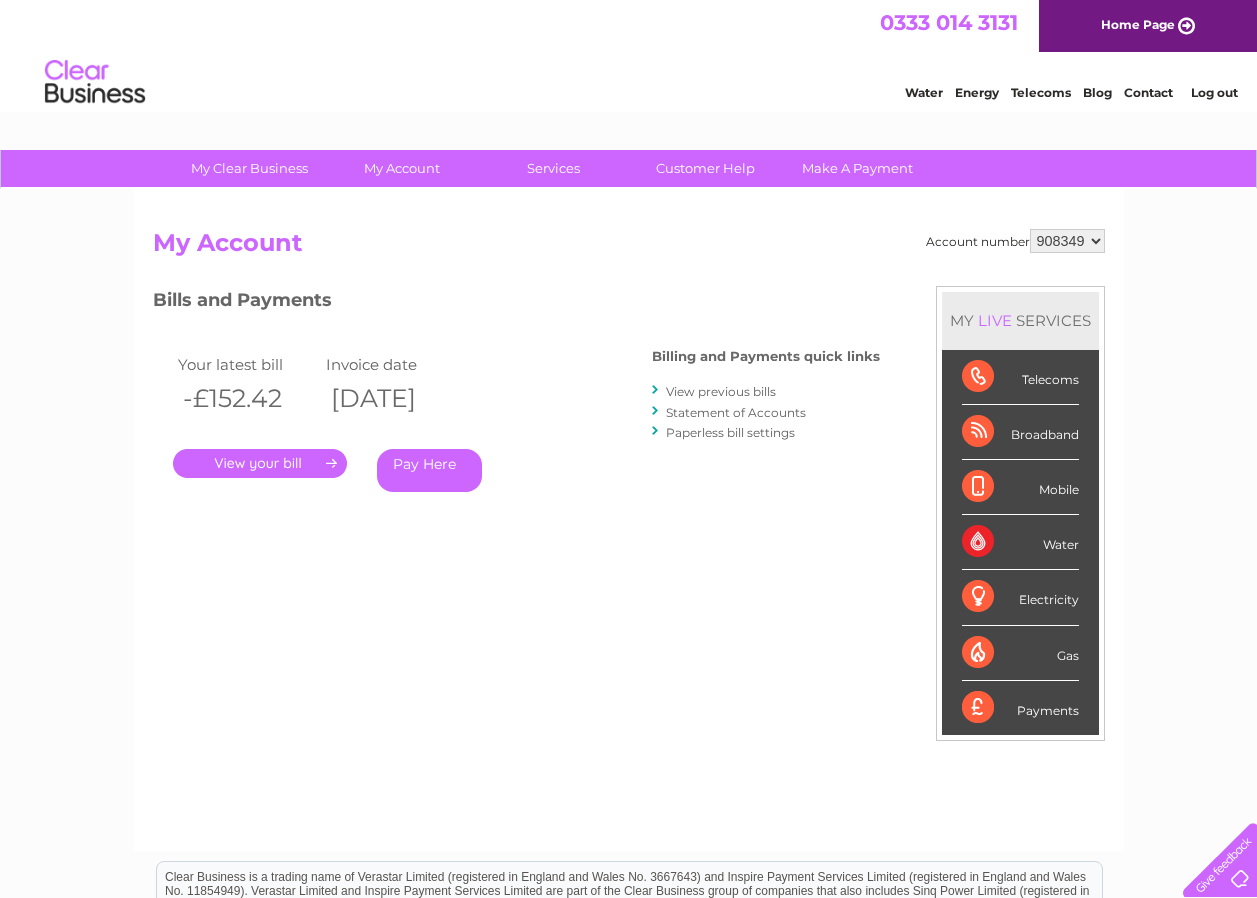 scroll, scrollTop: 0, scrollLeft: 0, axis: both 